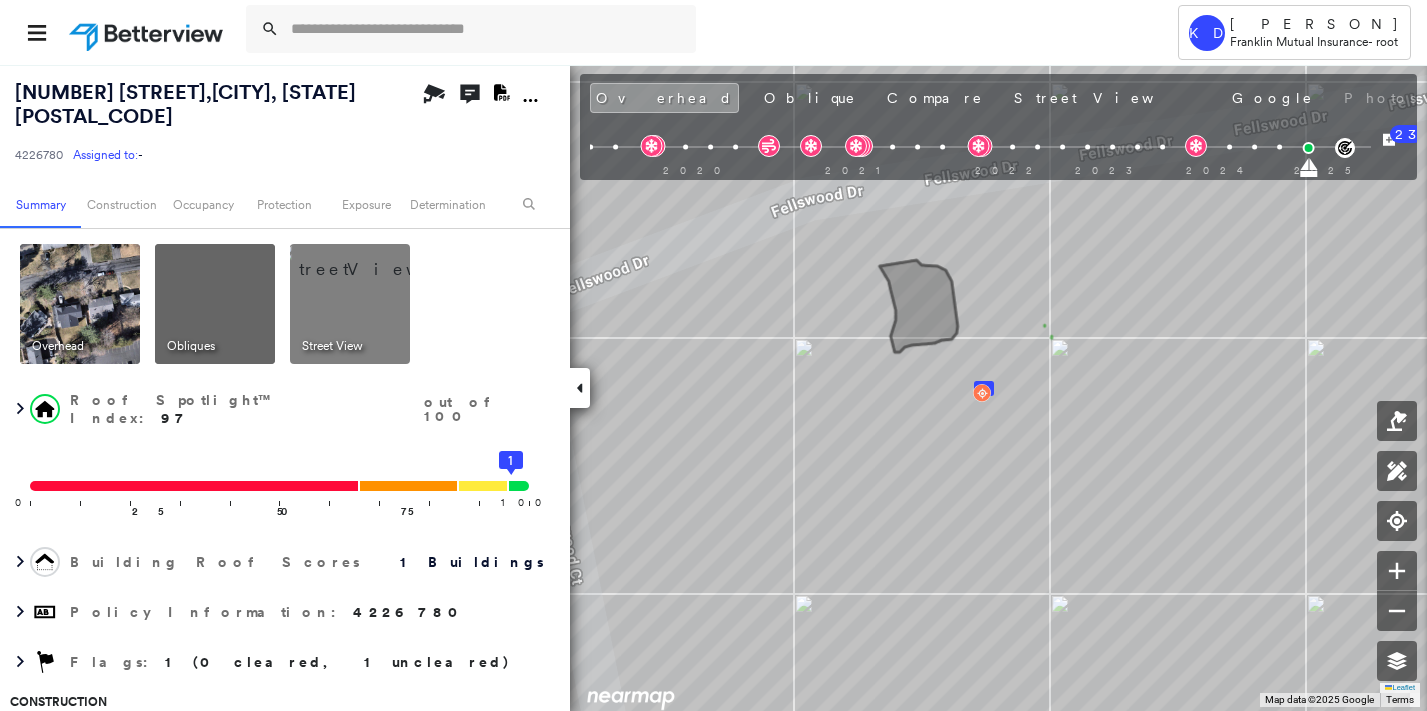 click at bounding box center [487, 29] 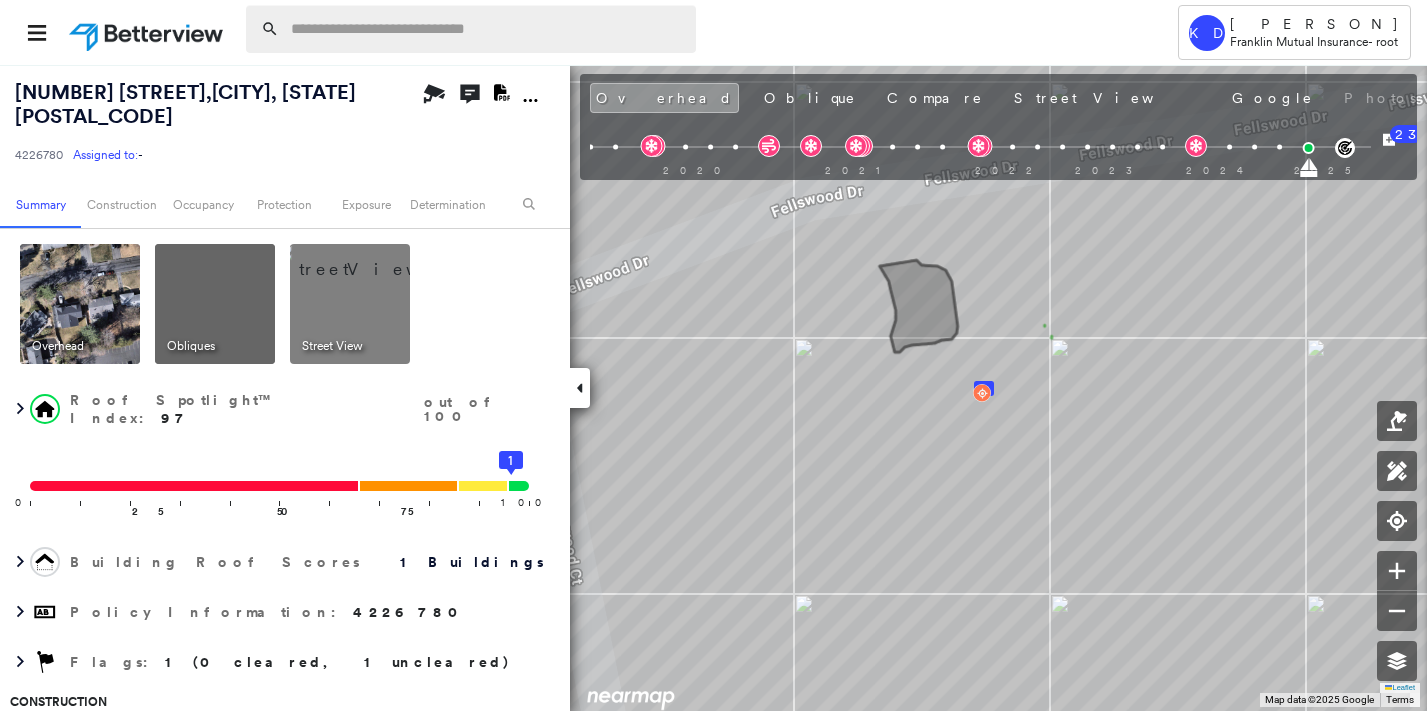 scroll, scrollTop: 0, scrollLeft: 0, axis: both 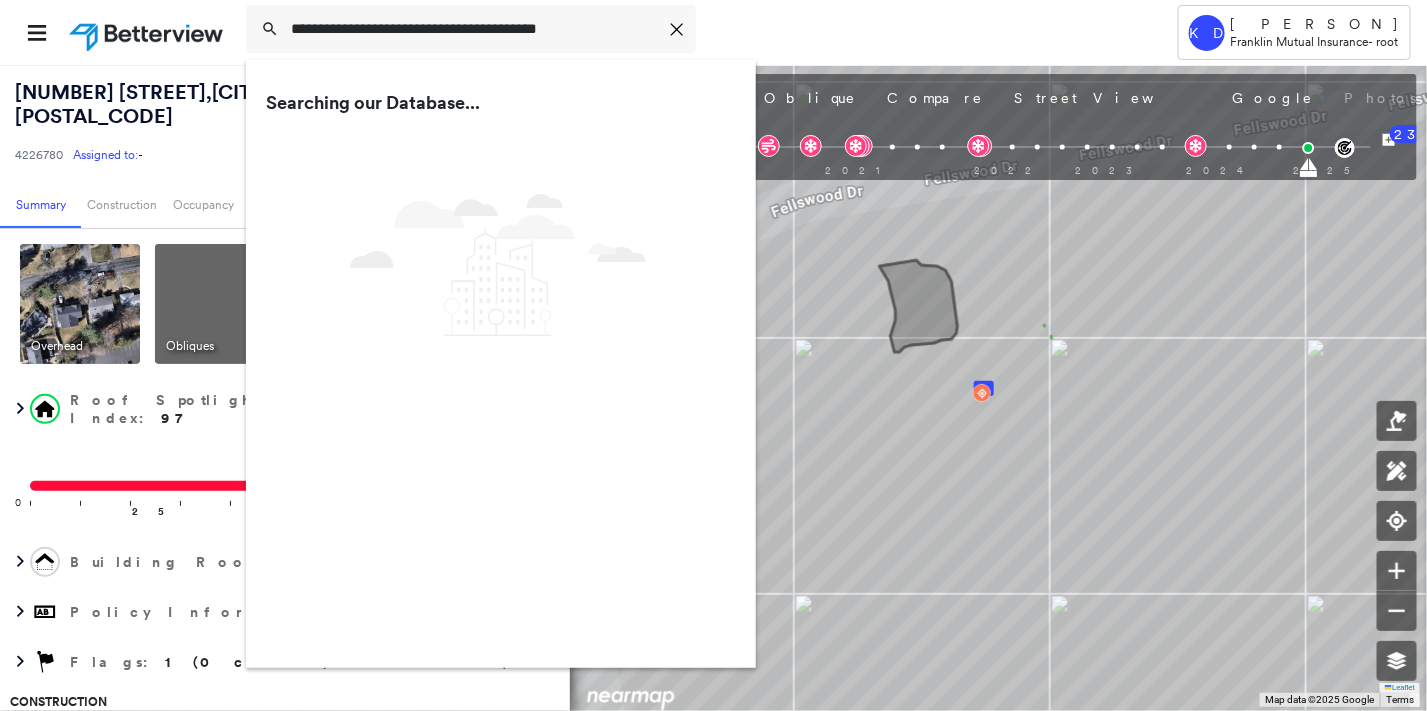 type on "**********" 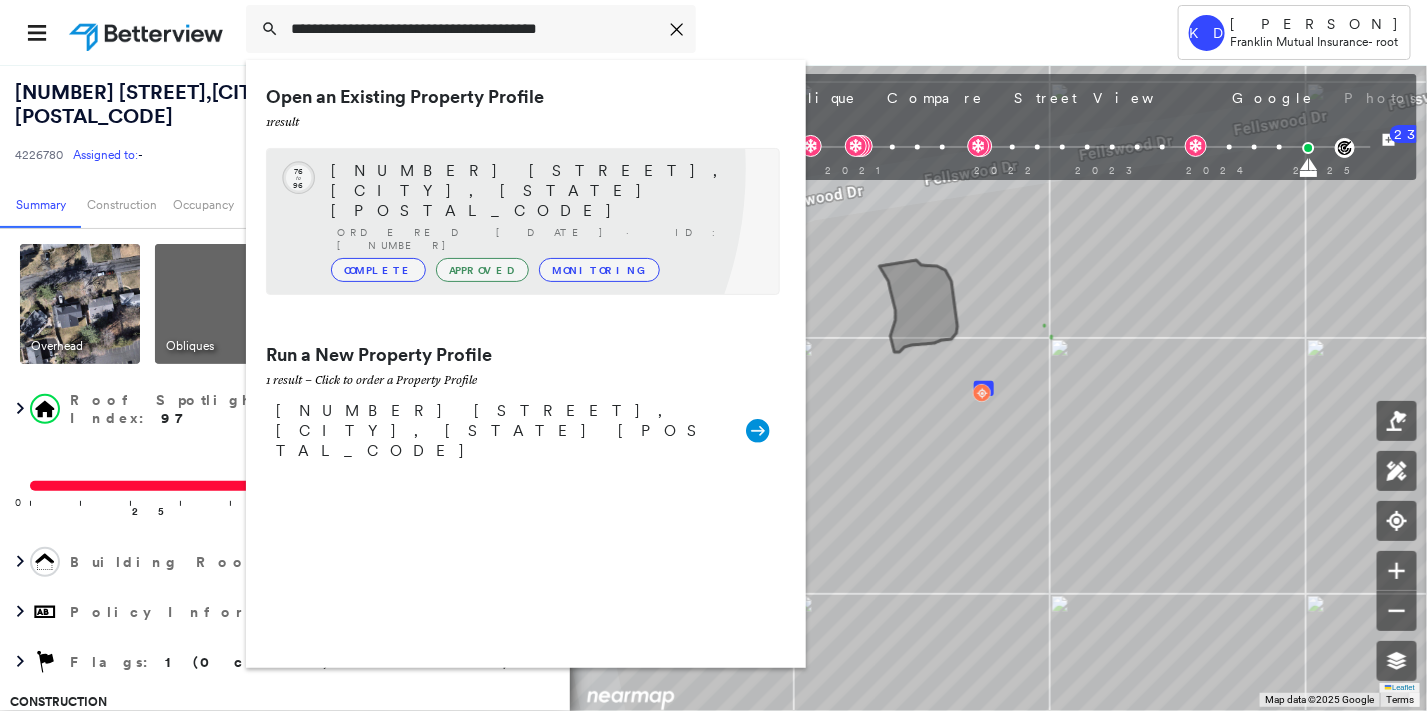 click on "[NUMBER] [STREET], [CITY], [STATE] [POSTAL_CODE]" at bounding box center (545, 191) 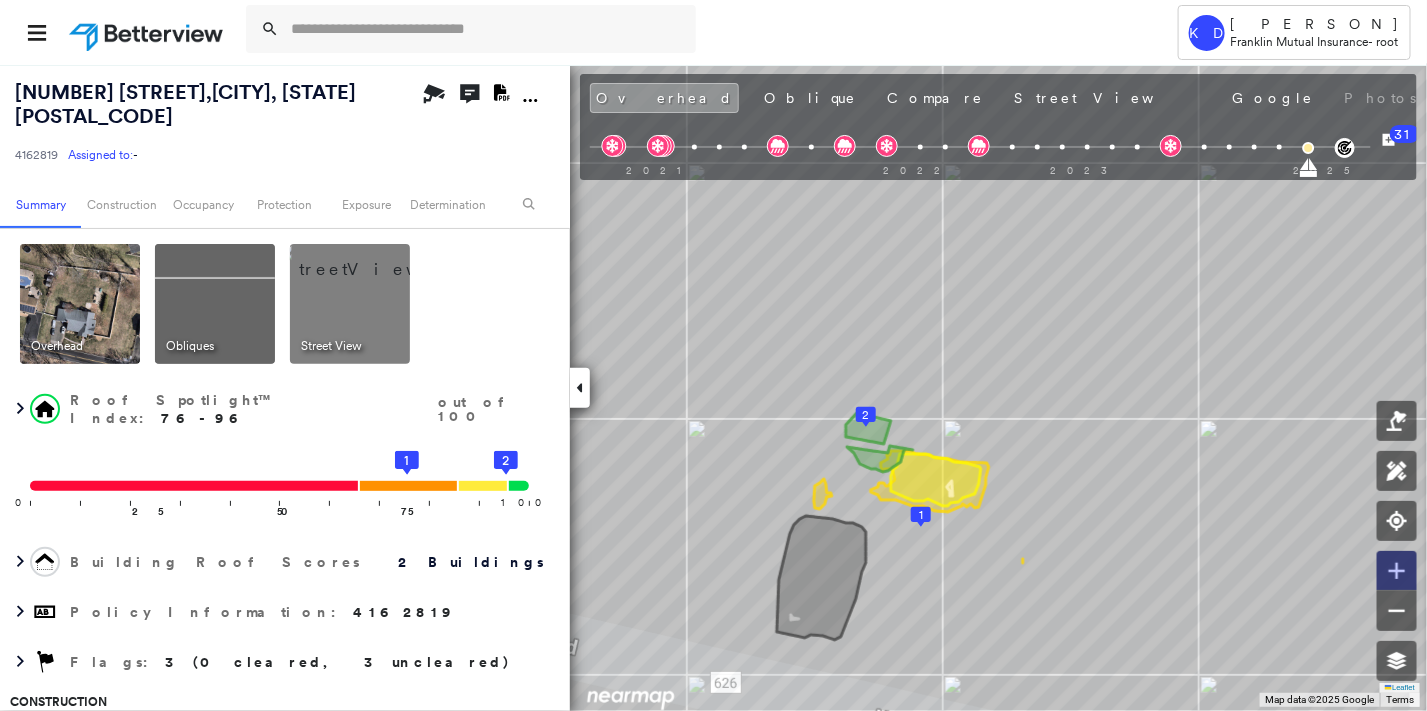 click 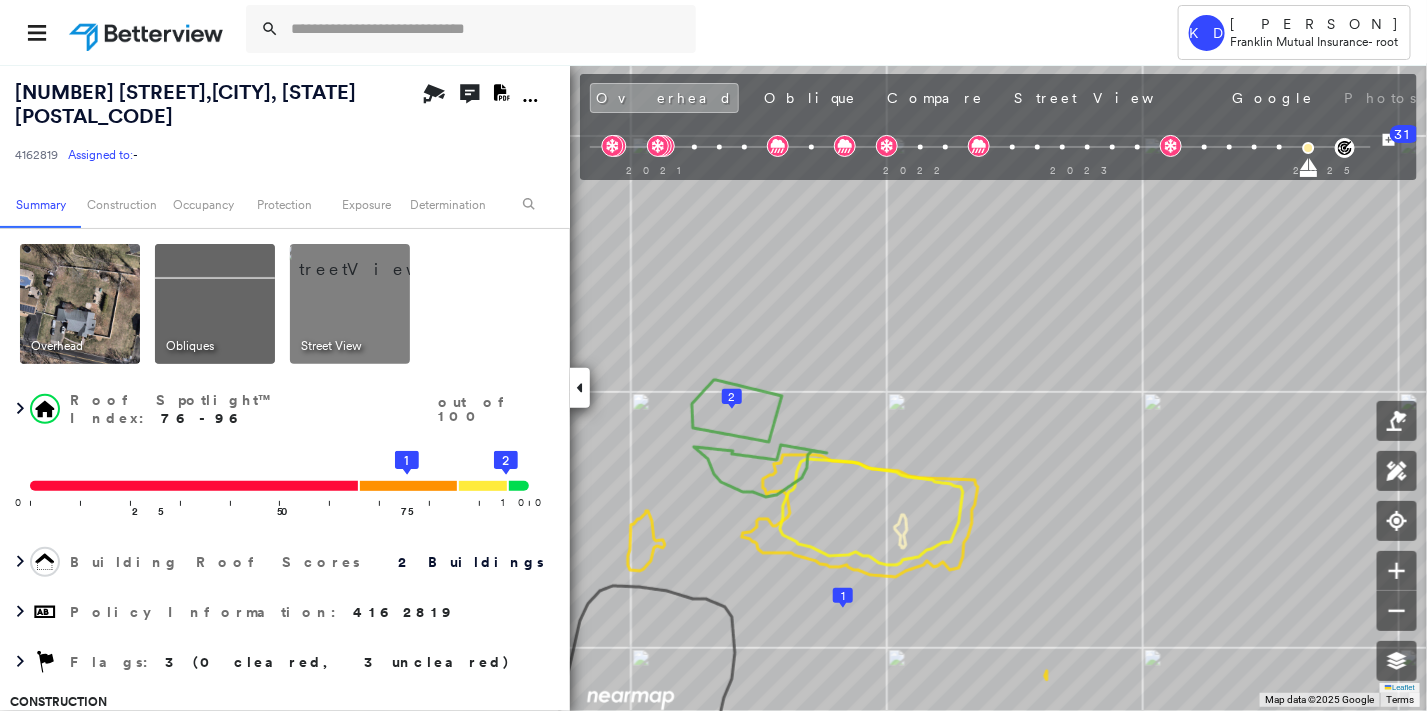 click at bounding box center (215, 304) 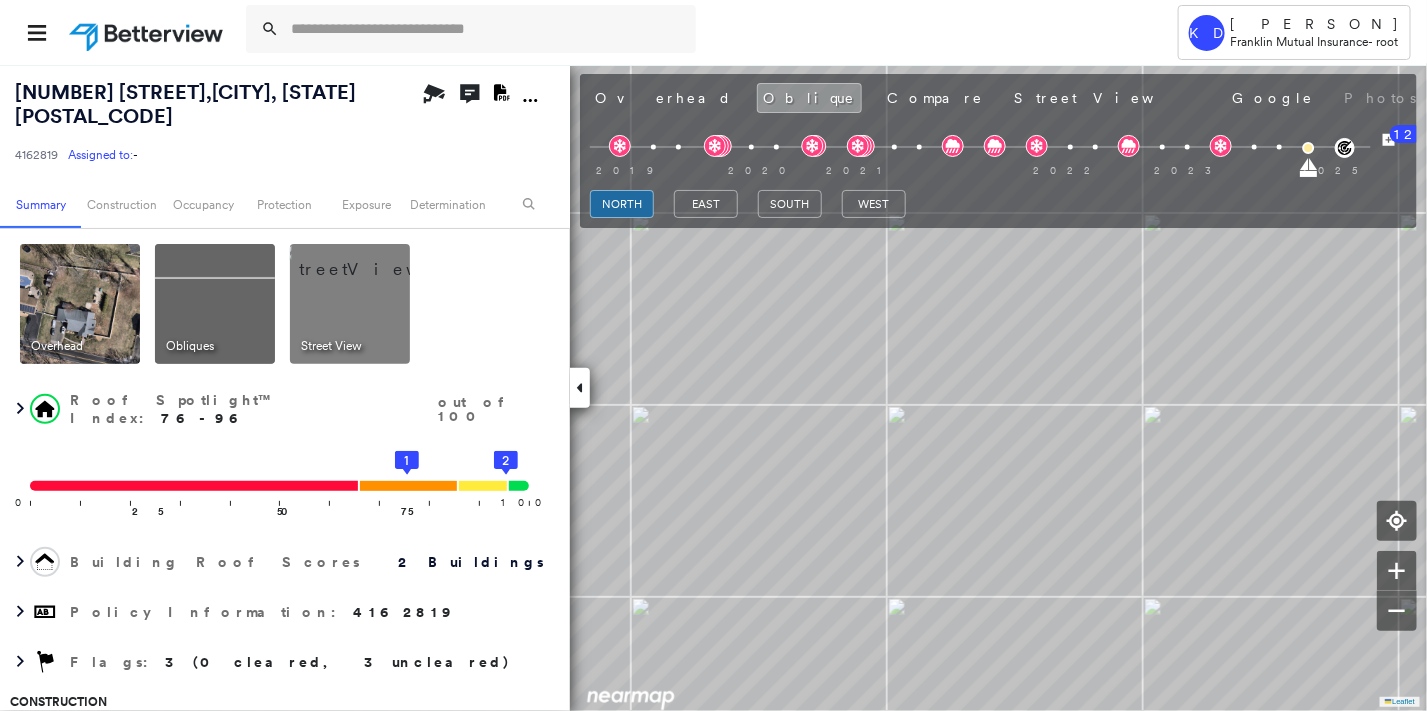 click on "east" at bounding box center [706, 207] 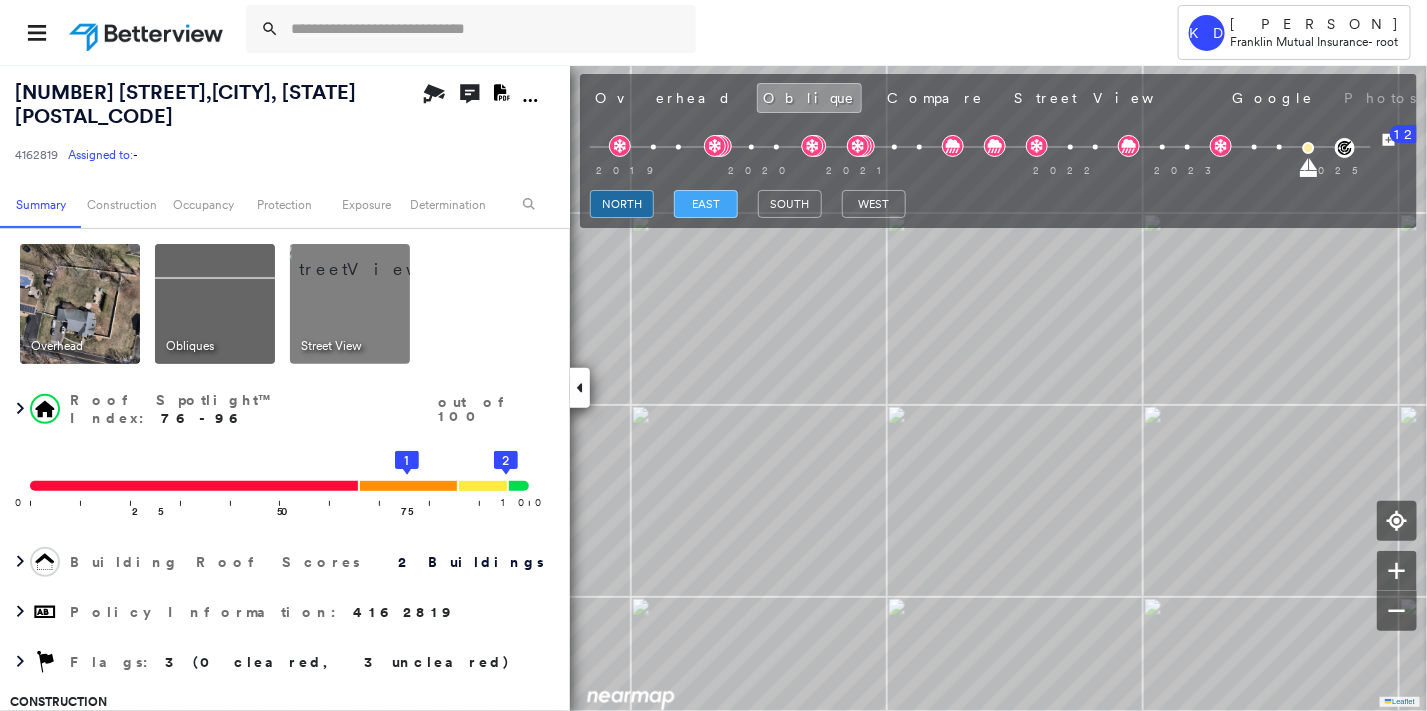 click on "east" at bounding box center [706, 204] 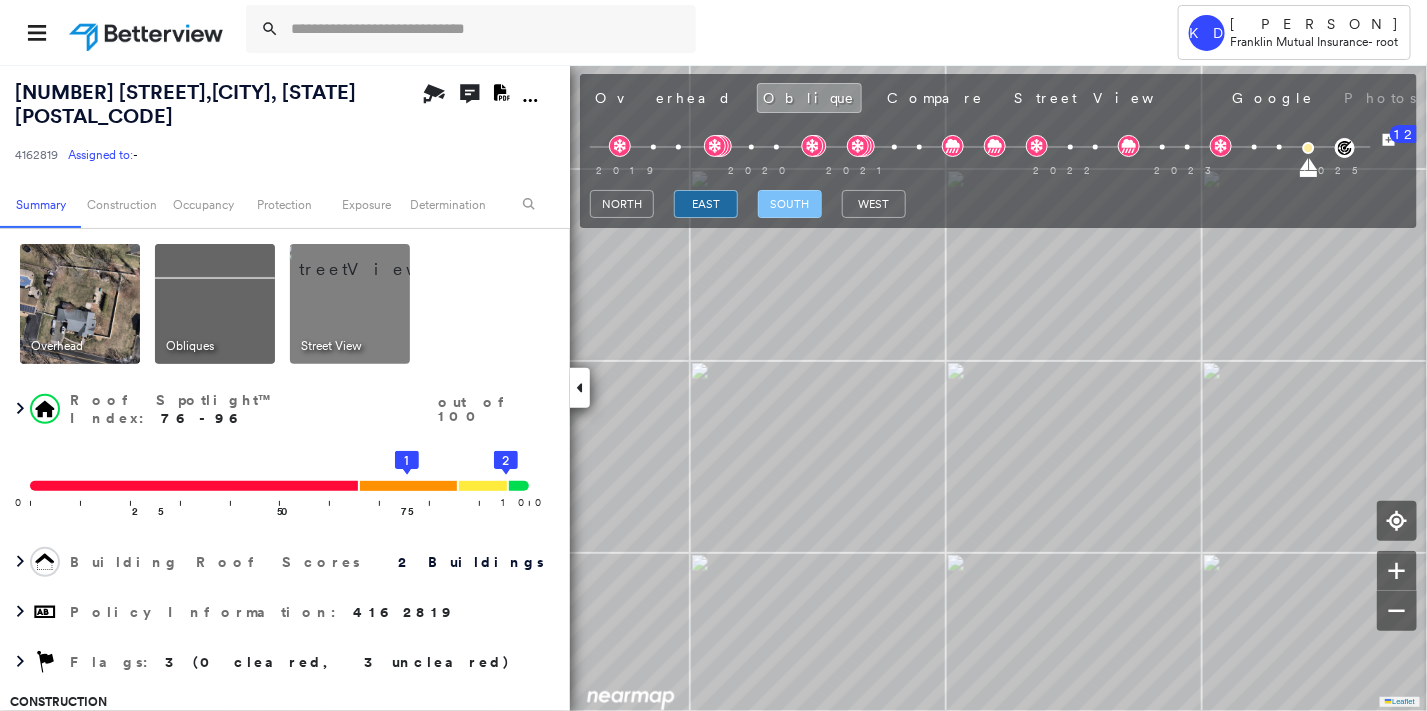 click on "south" at bounding box center [790, 204] 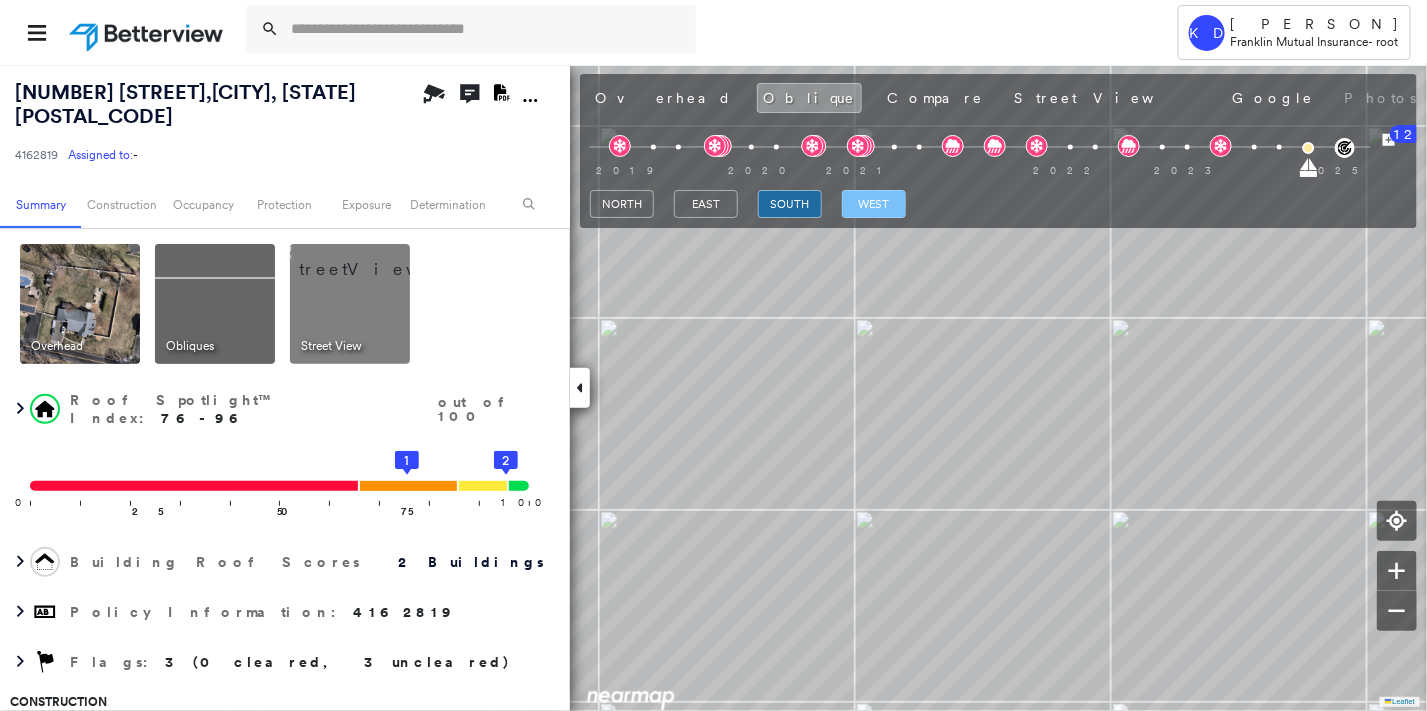 click on "west" at bounding box center [874, 204] 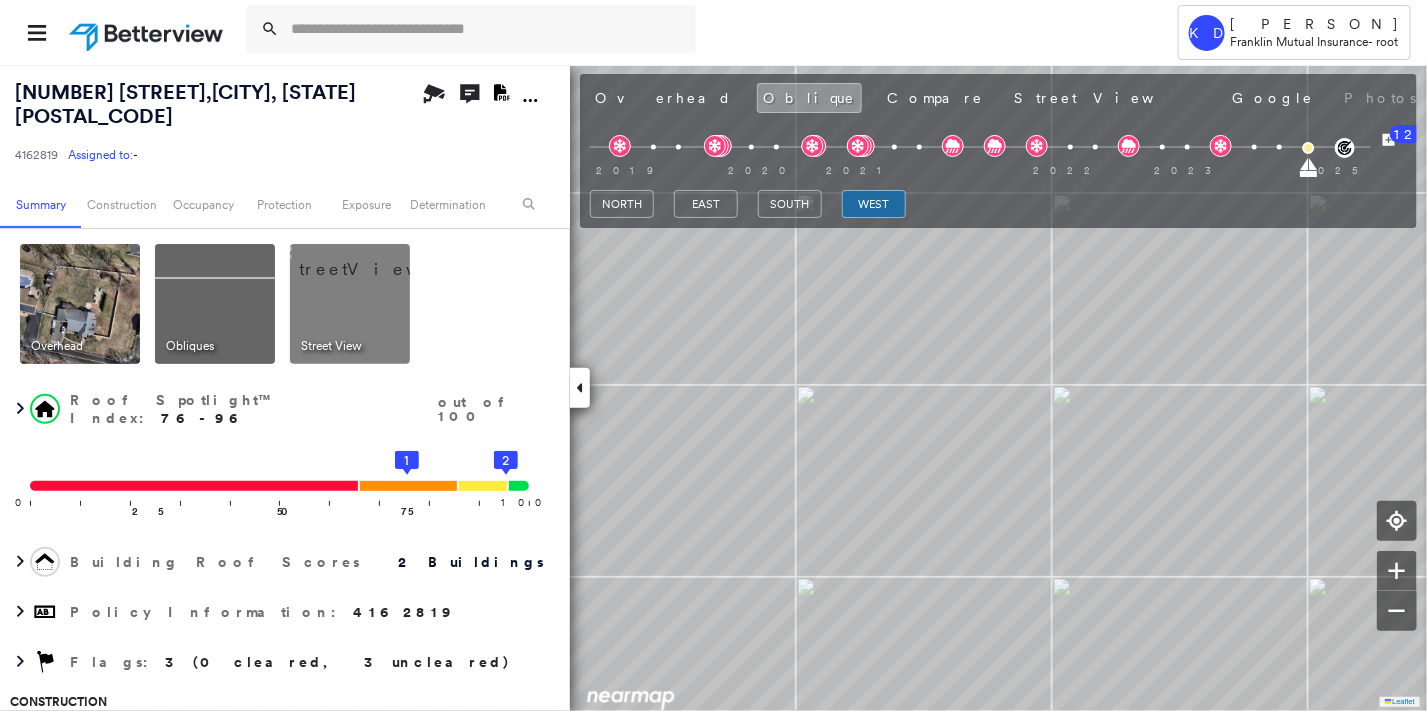 click on "March 19, 2025" at bounding box center (1541, 100) 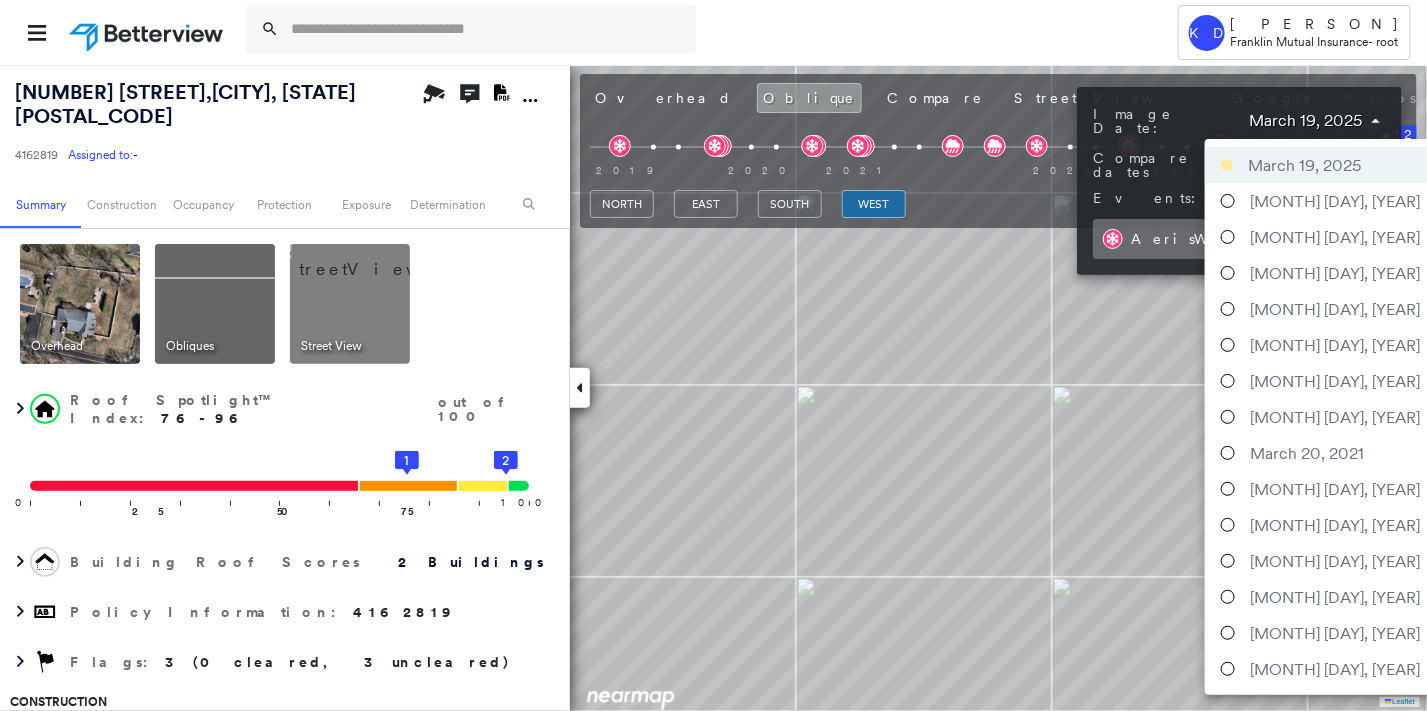 click on "Tower KD [PERSON] [COMPANY] - root [NUMBER] [STREET], [CITY], [STATE] [POSTAL_CODE] [NUMBER] Assigned to: - Assigned to: - [NUMBER] Assigned to: - Open Comments Download PDF Report Summary Construction Occupancy Protection Exposure Determination Overhead Obliques Street View Roof Spotlight™ Index : 76-96 out of 100 0 100 25 50 75 2 1 Building Roof Scores 2 Buildings Policy Information : [NUMBER] Flags : 3 (0 cleared, 3 uncleared) Construction Roof Spotlights : Zinc Staining, Staining, Tile or Shingle Staining, Overhang Property Features : Asphalt, Repaired Pavement Roof Size & Shape : 2 buildings BuildZoom - Building Permit Data and Analysis Occupancy Place Detail Protection Exposure FEMA Risk Index Wind Flood Regional Hazard: 2 out of 5 Additional Perils Tree Fall Risk: Present Determination Flags : 3 (0 cleared, 3 uncleared) Uncleared Flags (3) Cleared Flags (0) LOW Low Priority Flagged [DATE] Clear Tree Overhang Flagged [DATE] Clear MED Medium Priority Clear Save" at bounding box center [713, 355] 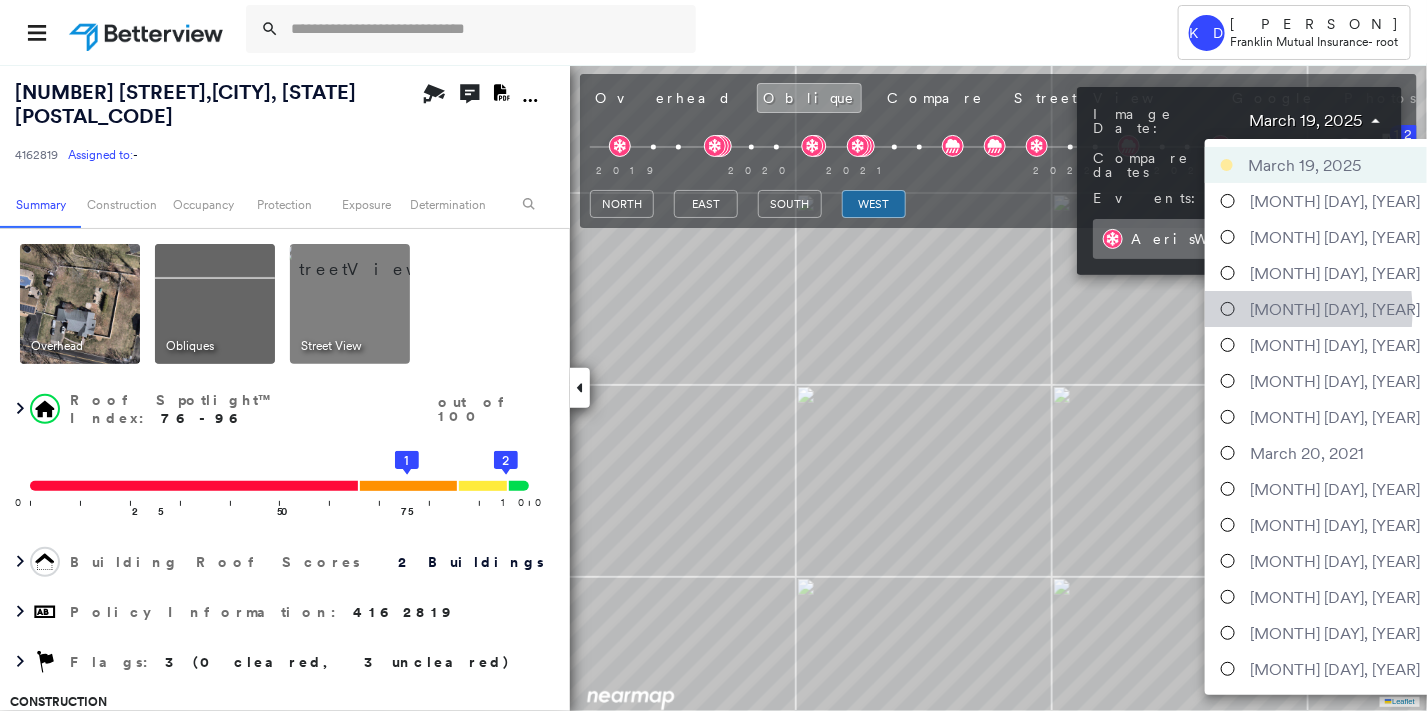 click at bounding box center (1228, 309) 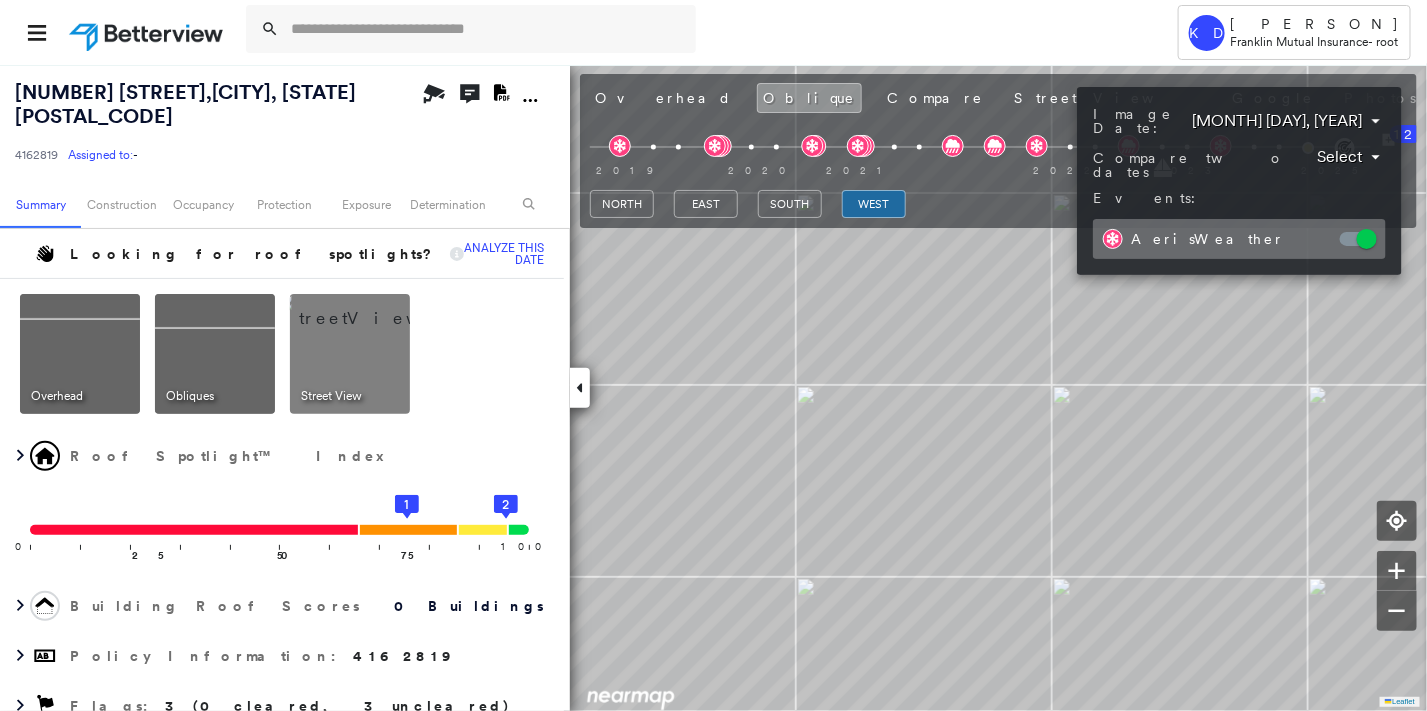 click at bounding box center [713, 355] 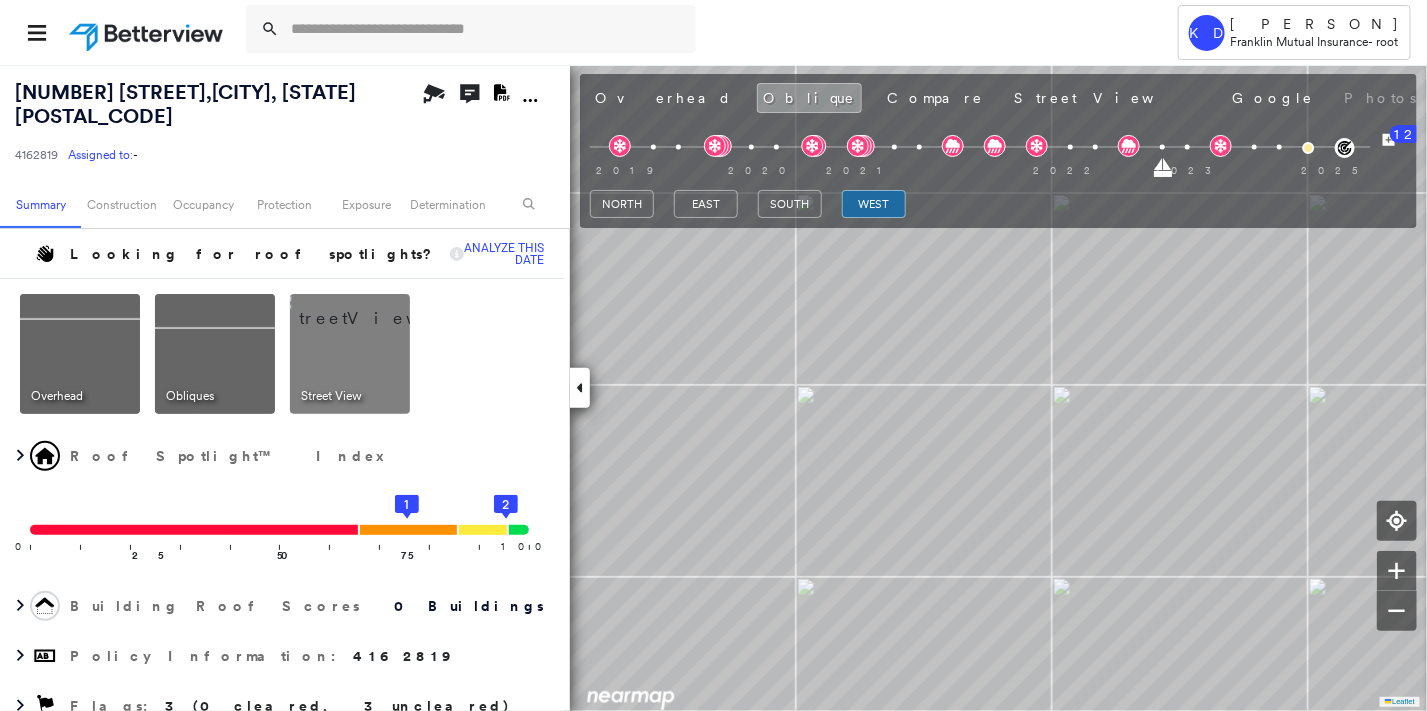 click on "[MONTH] [DAY], [YEAR]" at bounding box center (1652, 100) 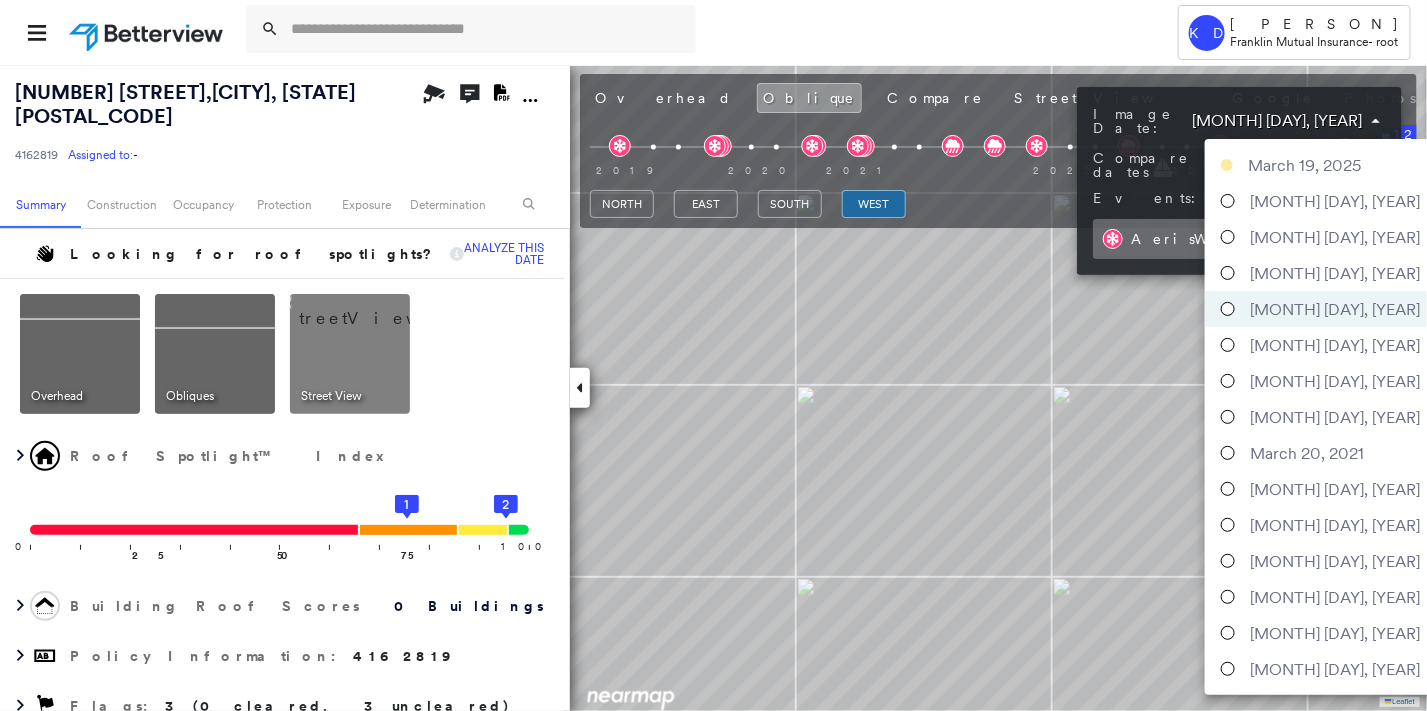 click on "Tower KD [PERSON] [COMPANY] - root [NUMBER] [STREET], [CITY], [STATE] [POSTAL_CODE] [NUMBER] Assigned to: - Assigned to: - [NUMBER] Assigned to: - Open Comments Download PDF Report Summary Construction Occupancy Protection Exposure Determination Looking for roof spotlights? Analyze this date Overhead Obliques Street View Roof Spotlight™ Index 0 100 25 50 75 2 1 Building Roof Scores 0 Buildings Policy Information : [NUMBER] Flags : 3 (0 cleared, 3 uncleared) Construction BuildZoom - Building Permit Data and Analysis Occupancy Place Detail Protection Exposure FEMA Risk Index Flood Regional Hazard: 2 out of 5 Additional Perils Determination Flags : 3 (0 cleared, 3 uncleared) Uncleared Flags (3) Cleared Flags (0) LOW Low Priority Flagged [DATE] Clear Tree Overhang Flagged [DATE] Clear MED Medium Priority Flagged [DATE] Clear Action Taken New Entry History Quote/New Business Terms & Conditions Added ACV Endorsement Added Cosmetic Endorsement Inspection/Loss Control General Save" at bounding box center (713, 355) 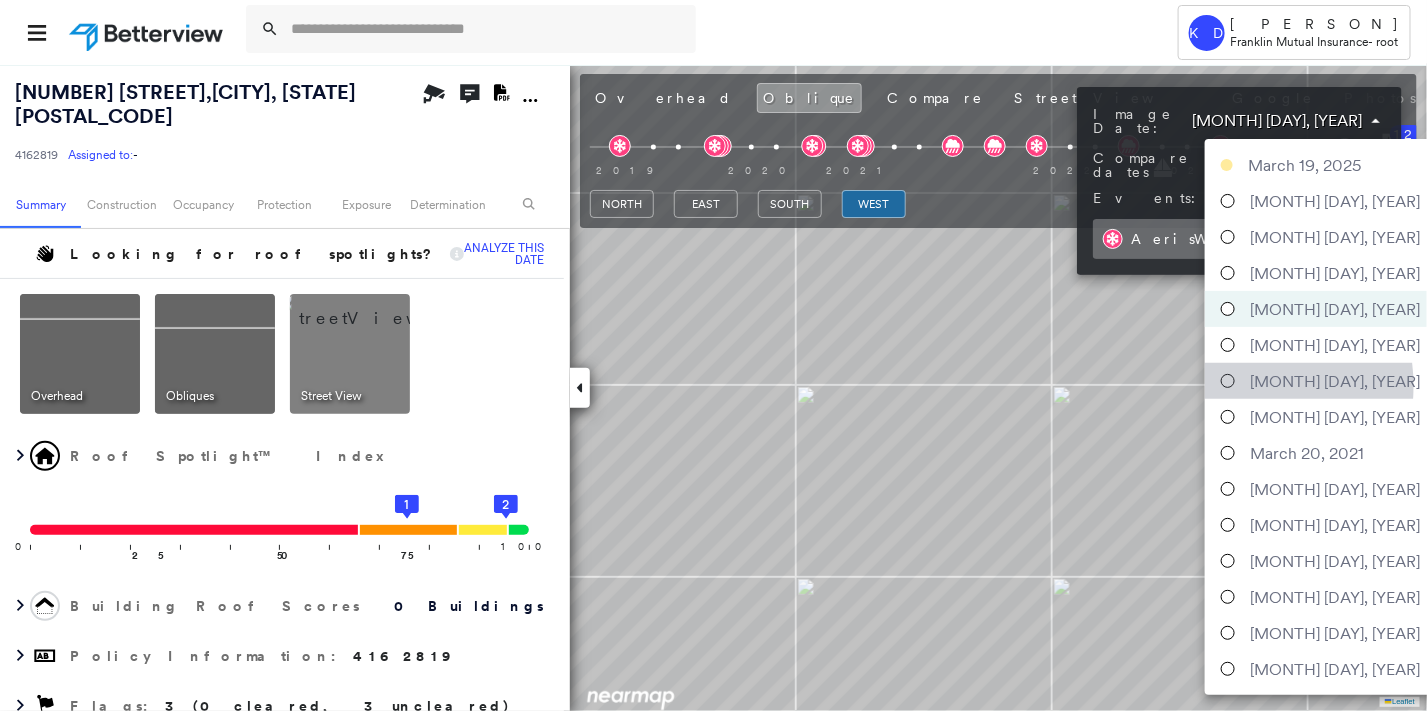 click at bounding box center [1228, 381] 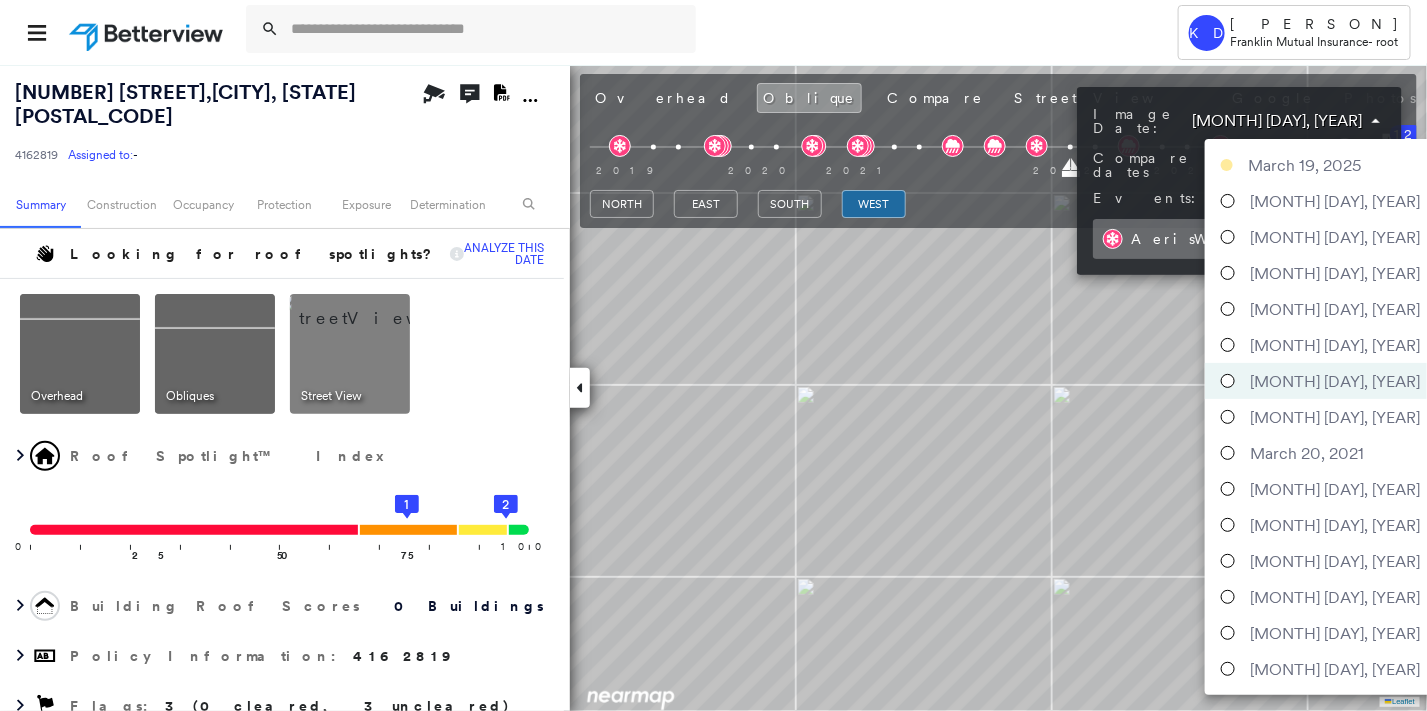 click on "Tower KD [PERSON] [COMPANY] - root [NUMBER] [STREET], [CITY], [STATE] [POSTAL_CODE] [NUMBER] Assigned to: - Assigned to: - [NUMBER] Assigned to: - Open Comments Download PDF Report Summary Construction Occupancy Protection Exposure Determination Looking for roof spotlights? Analyze this date Overhead Obliques Street View Roof Spotlight™ Index 0 100 25 50 75 2 1 Building Roof Scores 0 Buildings Policy Information : [NUMBER] Flags : 3 (0 cleared, 3 uncleared) Construction BuildZoom - Building Permit Data and Analysis Occupancy Place Detail Protection Exposure FEMA Risk Index Flood Regional Hazard: 2 out of 5 Additional Perils Determination Flags : 3 (0 cleared, 3 uncleared) Uncleared Flags (3) Cleared Flags (0) LOW Low Priority Flagged [DATE] Clear Tree Overhang Flagged [DATE] Clear MED Medium Priority Flagged [DATE] Clear Action Taken New Entry History Quote/New Business Terms & Conditions Added ACV Endorsement Added Cosmetic Endorsement Inspection/Loss Control General Save" at bounding box center (713, 355) 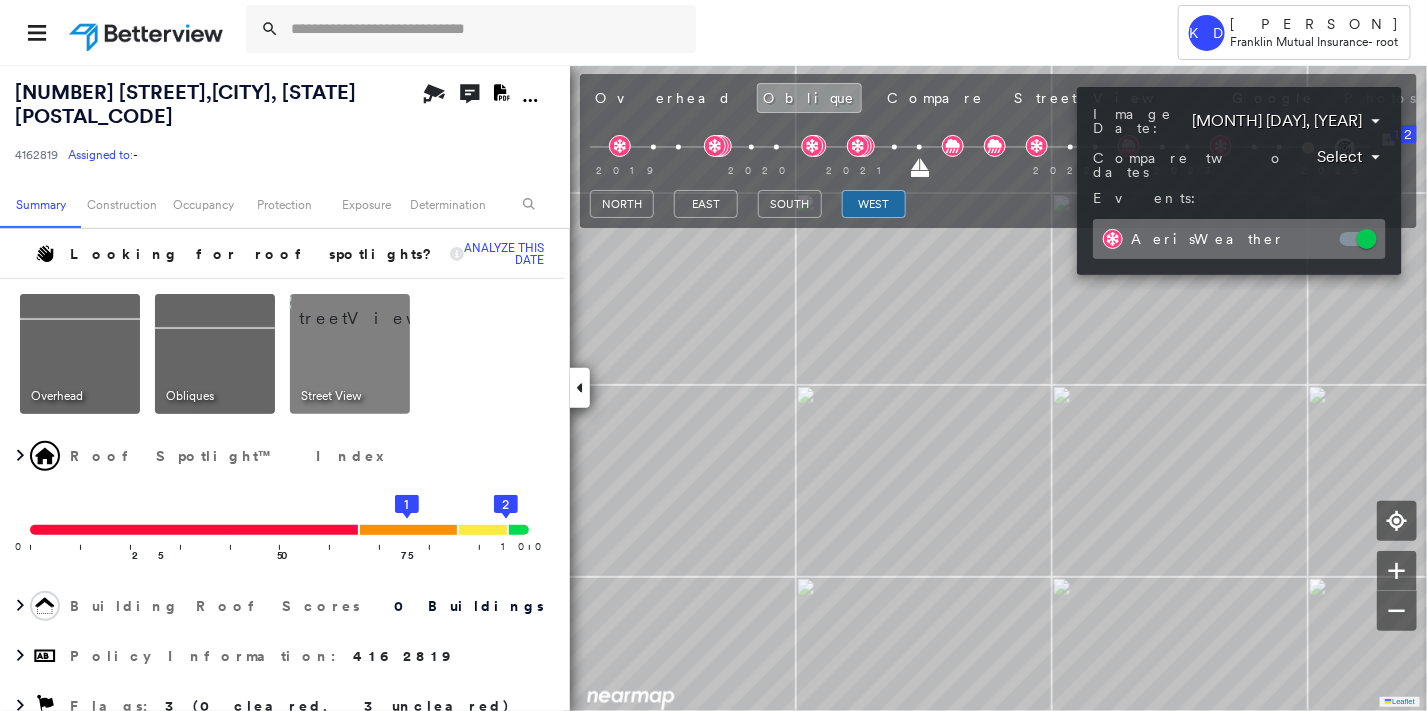 click at bounding box center [713, 355] 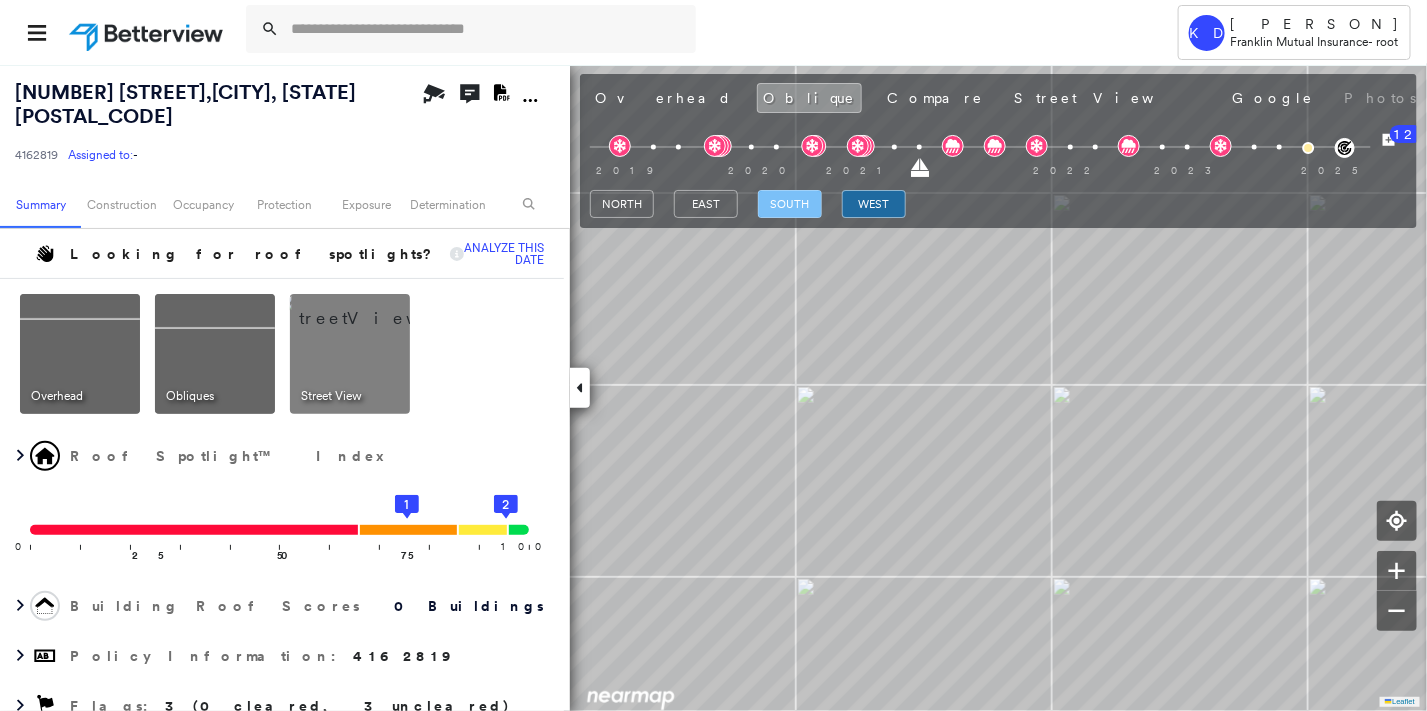 click on "south" at bounding box center [790, 204] 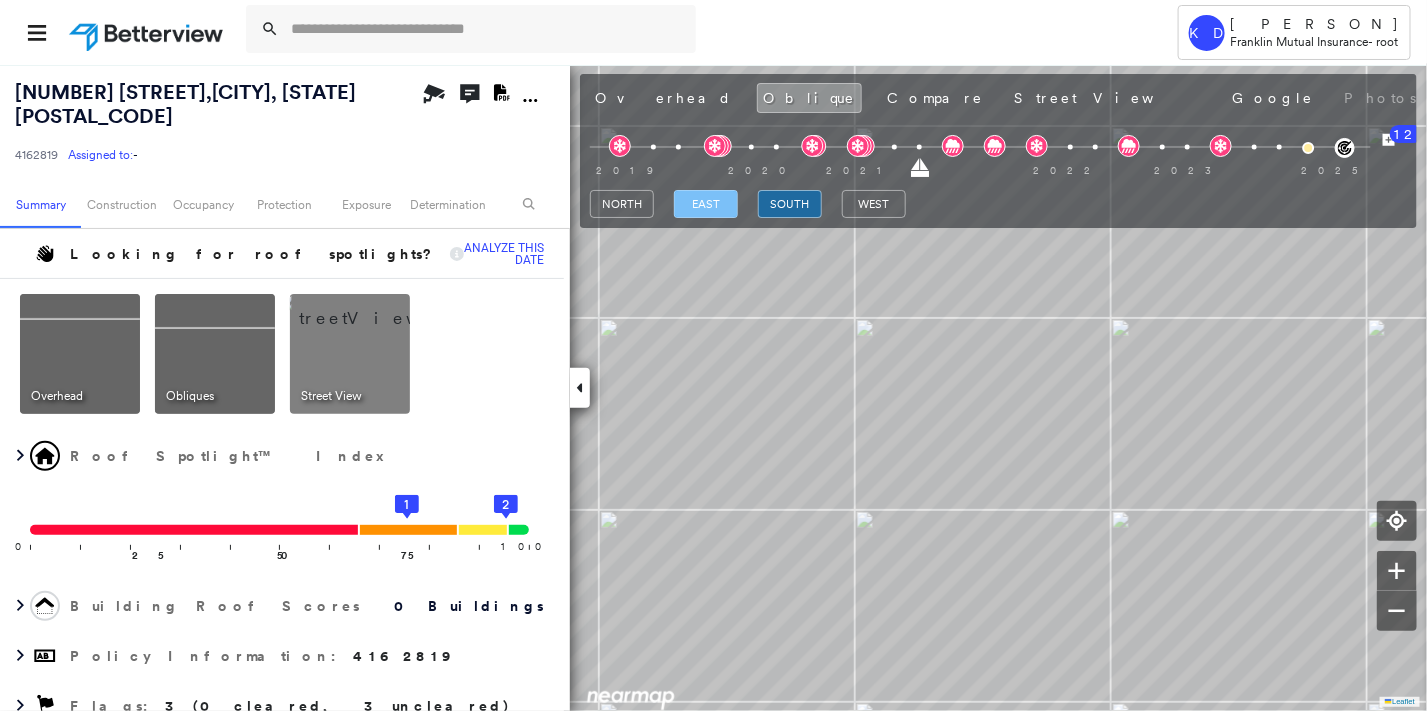 click on "east" at bounding box center (706, 204) 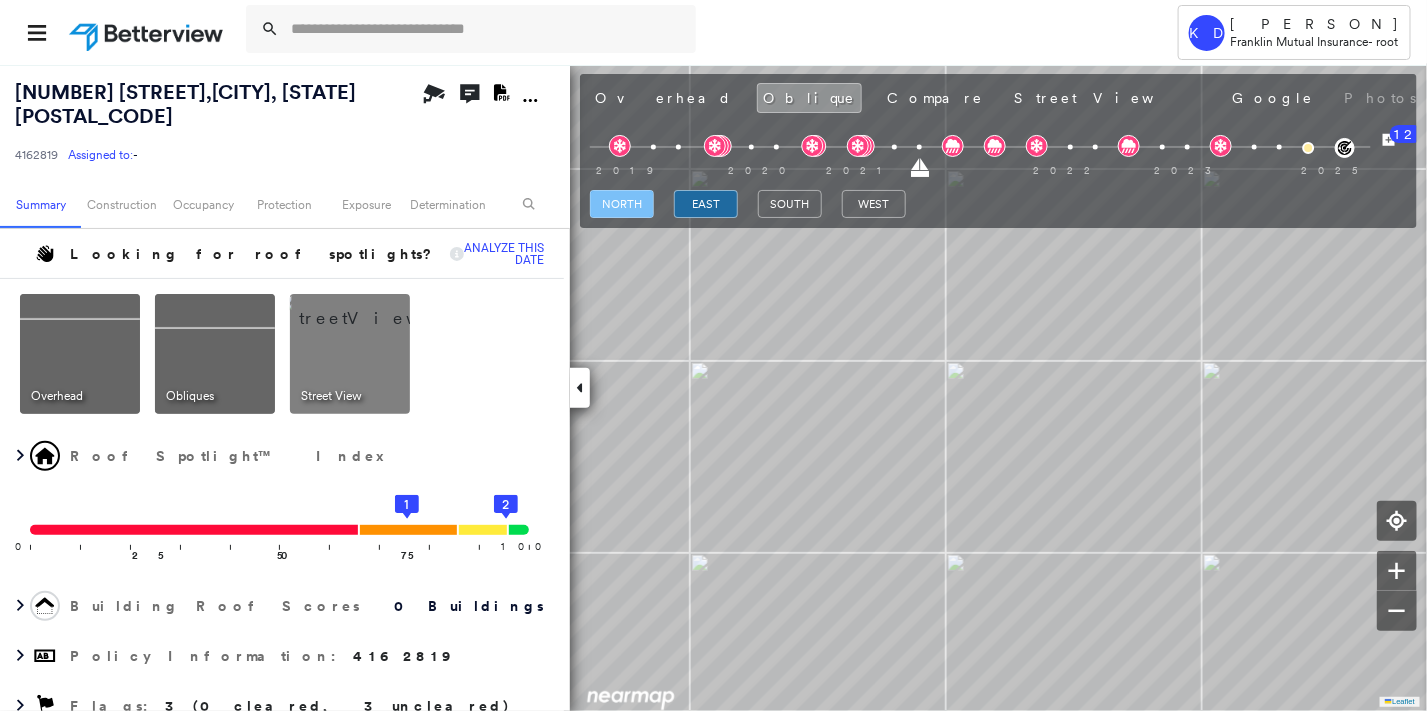 click on "north" at bounding box center (622, 204) 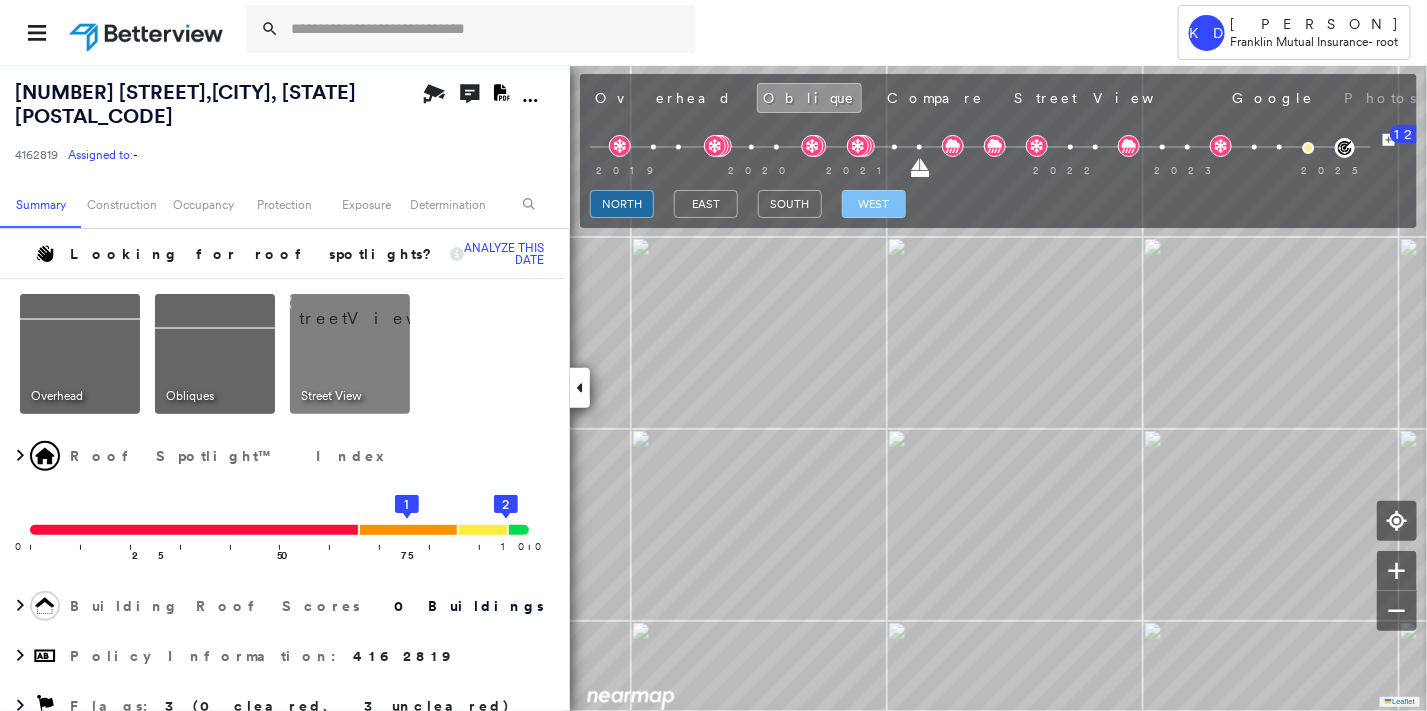 click on "west" at bounding box center [874, 204] 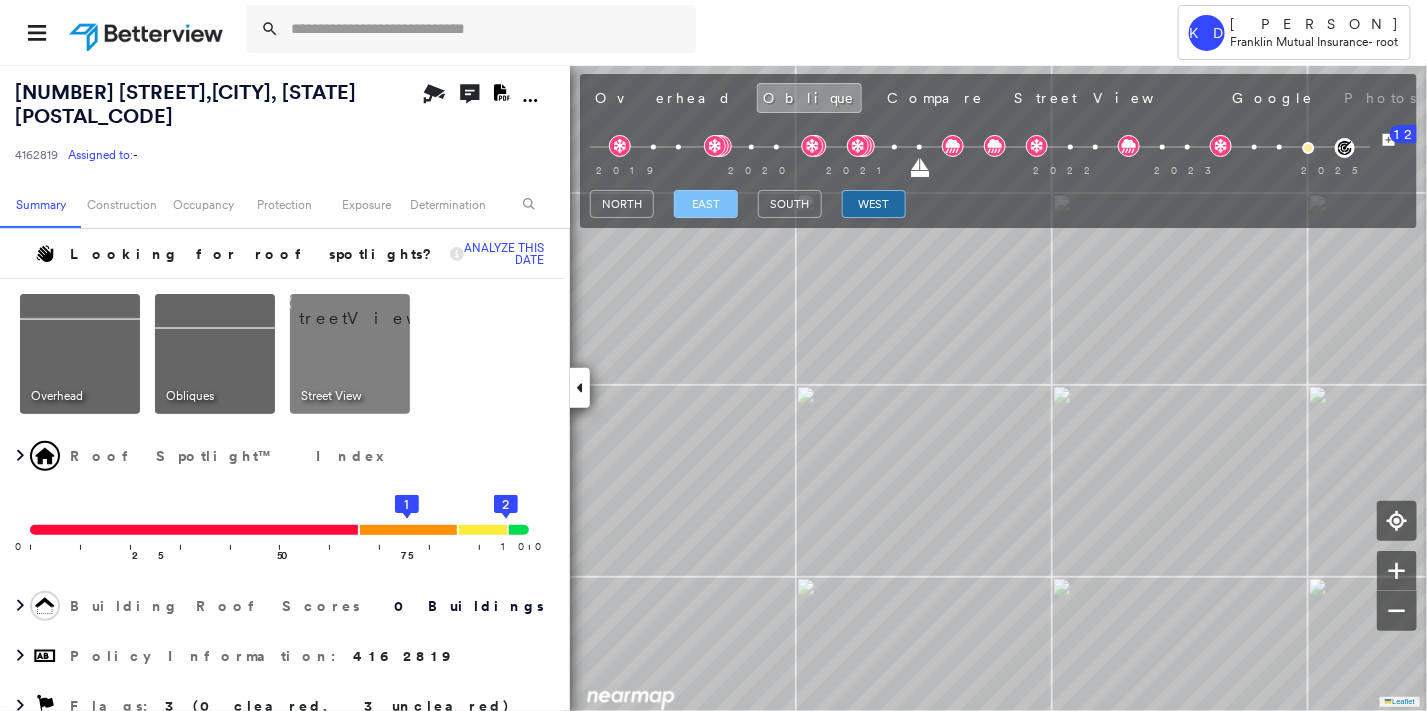 click on "east" at bounding box center (706, 204) 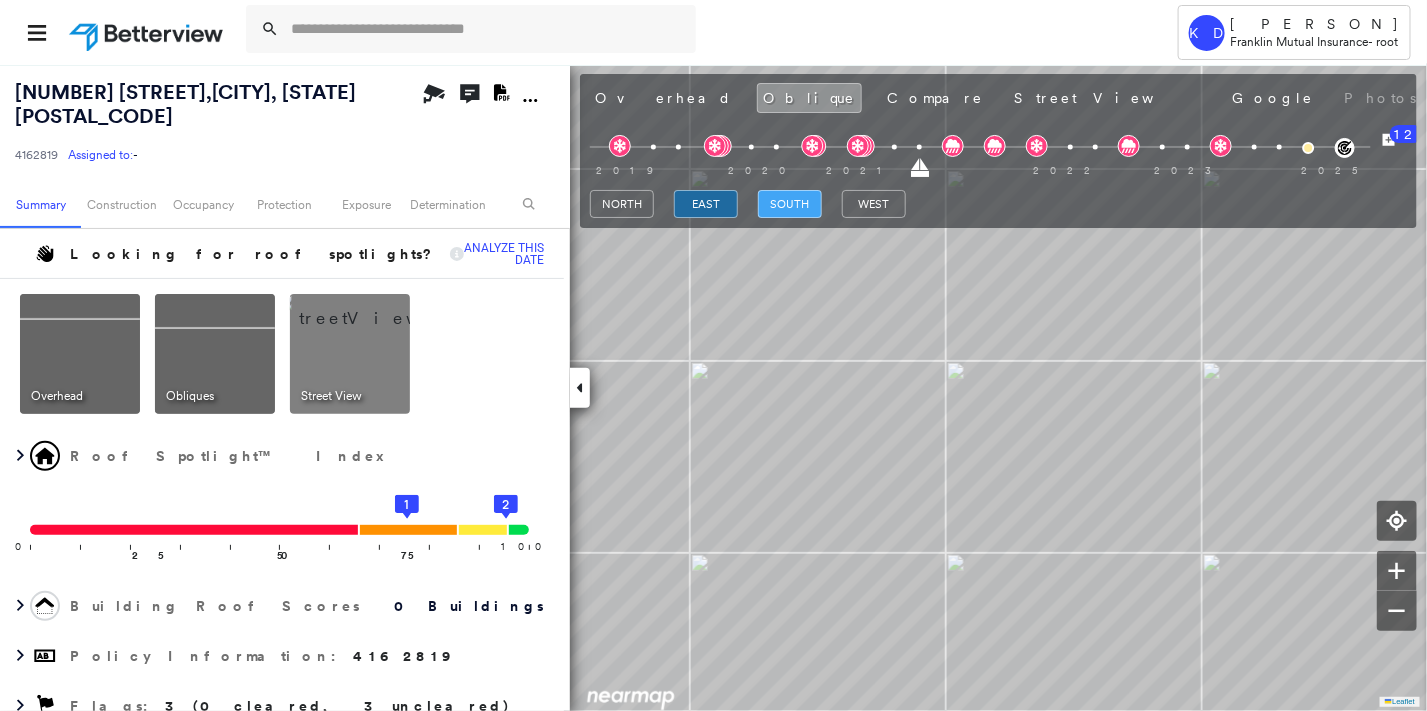 click on "south" at bounding box center [790, 204] 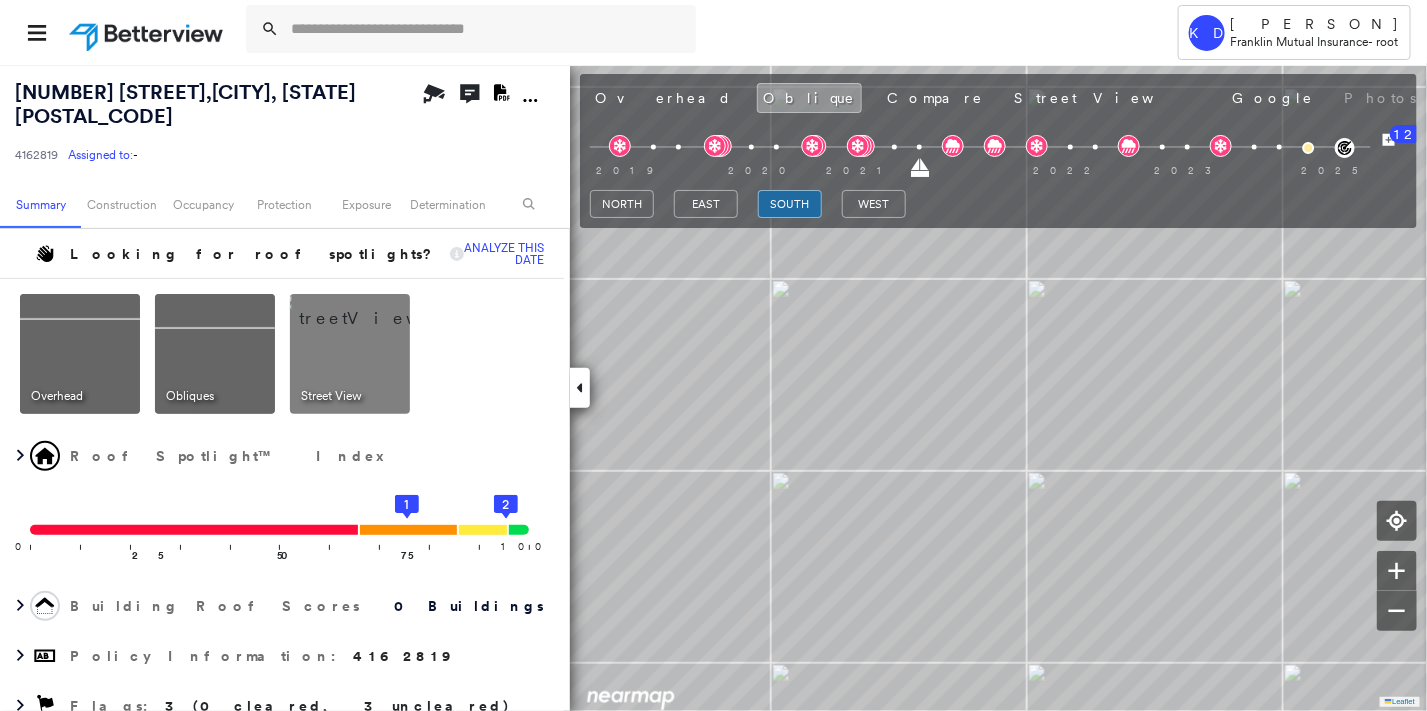 click on "[MONTH] [DAY], [YEAR]" at bounding box center [1660, 100] 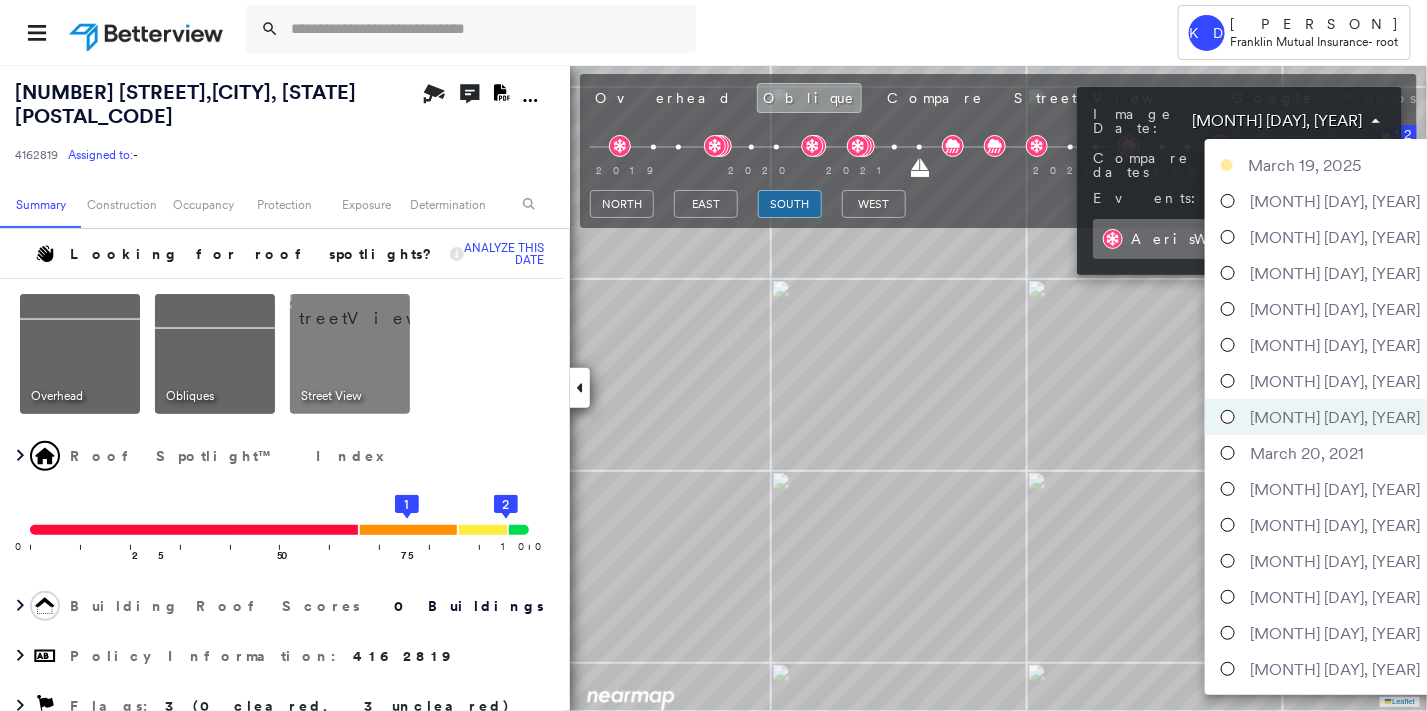 click on "Tower KD [PERSON] [COMPANY] - root [NUMBER] [STREET], [CITY], [STATE] [POSTAL_CODE] [NUMBER] Assigned to: - Assigned to: - [NUMBER] Assigned to: - Open Comments Download PDF Report Summary Construction Occupancy Protection Exposure Determination Looking for roof spotlights? Analyze this date Overhead Obliques Street View Roof Spotlight™ Index 0 100 25 50 75 2 1 Building Roof Scores 0 Buildings Policy Information : [NUMBER] Flags : 3 (0 cleared, 3 uncleared) Construction BuildZoom - Building Permit Data and Analysis Occupancy Place Detail Protection Exposure FEMA Risk Index Flood Regional Hazard: 2 out of 5 Additional Perils Determination Flags : 3 (0 cleared, 3 uncleared) Uncleared Flags (3) Cleared Flags (0) LOW Low Priority Flagged [DATE] Clear Tree Overhang Flagged [DATE] Clear MED Medium Priority Flagged [DATE] Clear Action Taken New Entry History Quote/New Business Terms & Conditions Added ACV Endorsement Added Cosmetic Endorsement Inspection/Loss Control General Save" at bounding box center [713, 355] 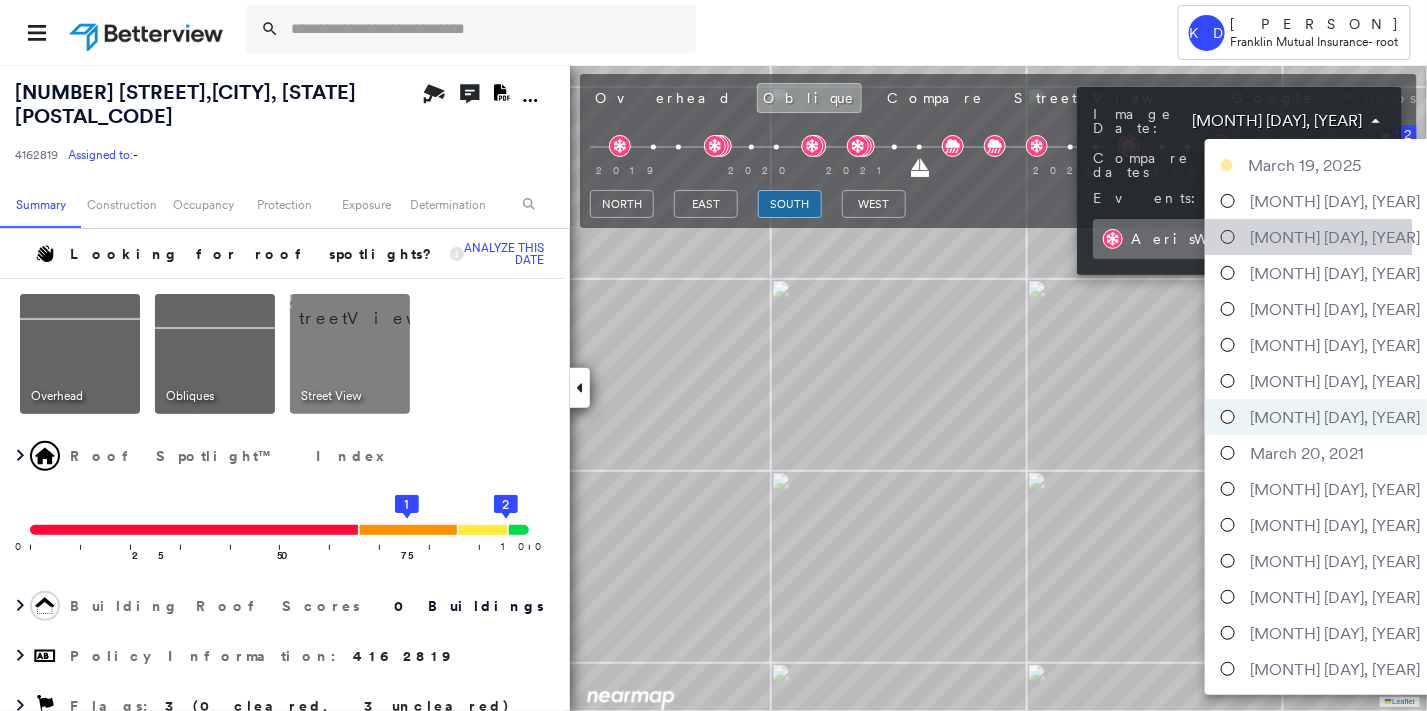 click at bounding box center [1228, 237] 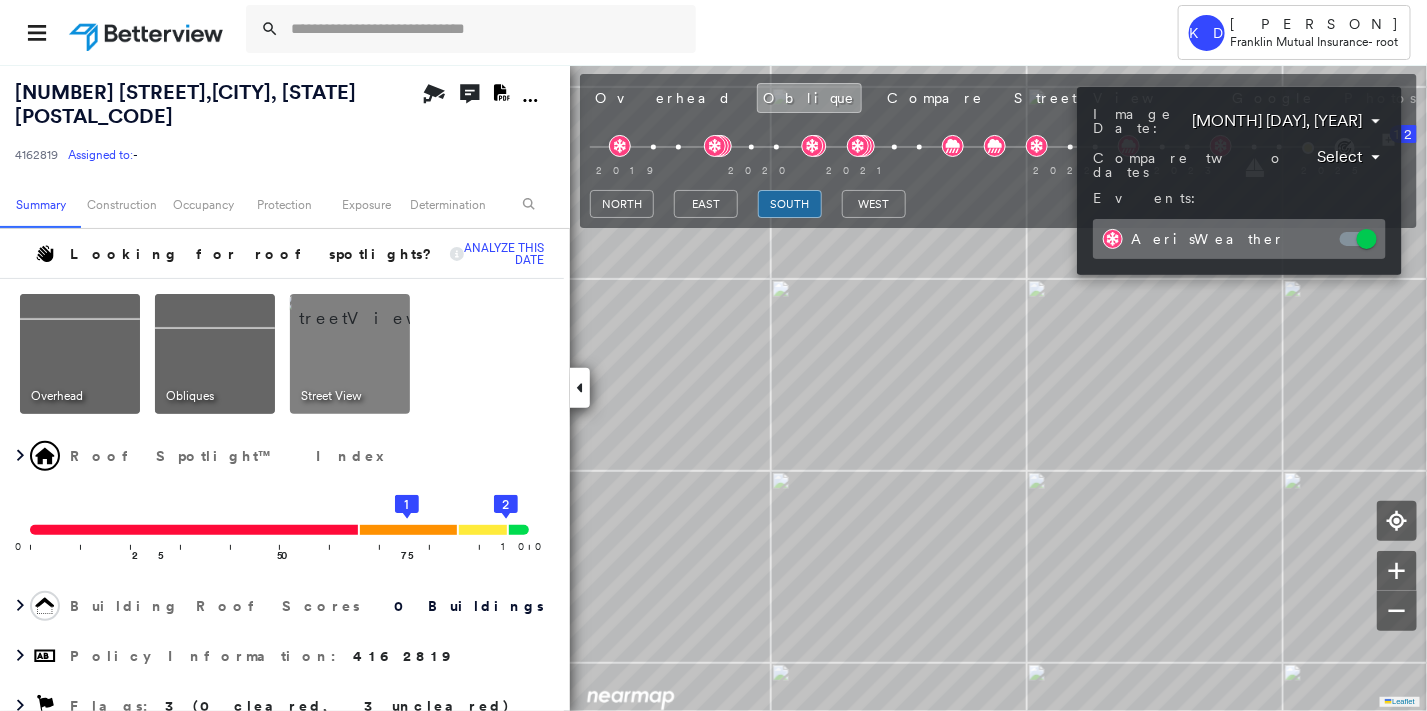 click at bounding box center (713, 355) 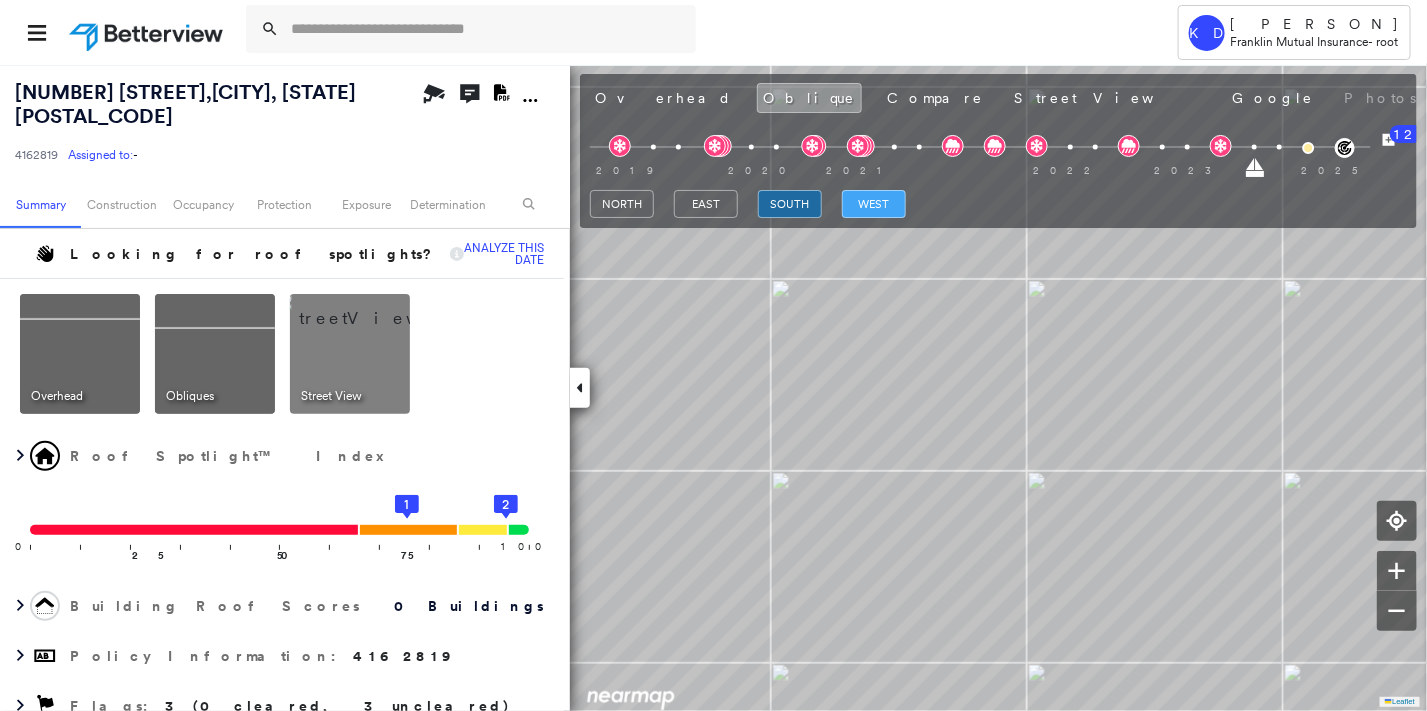 click on "west" at bounding box center [874, 204] 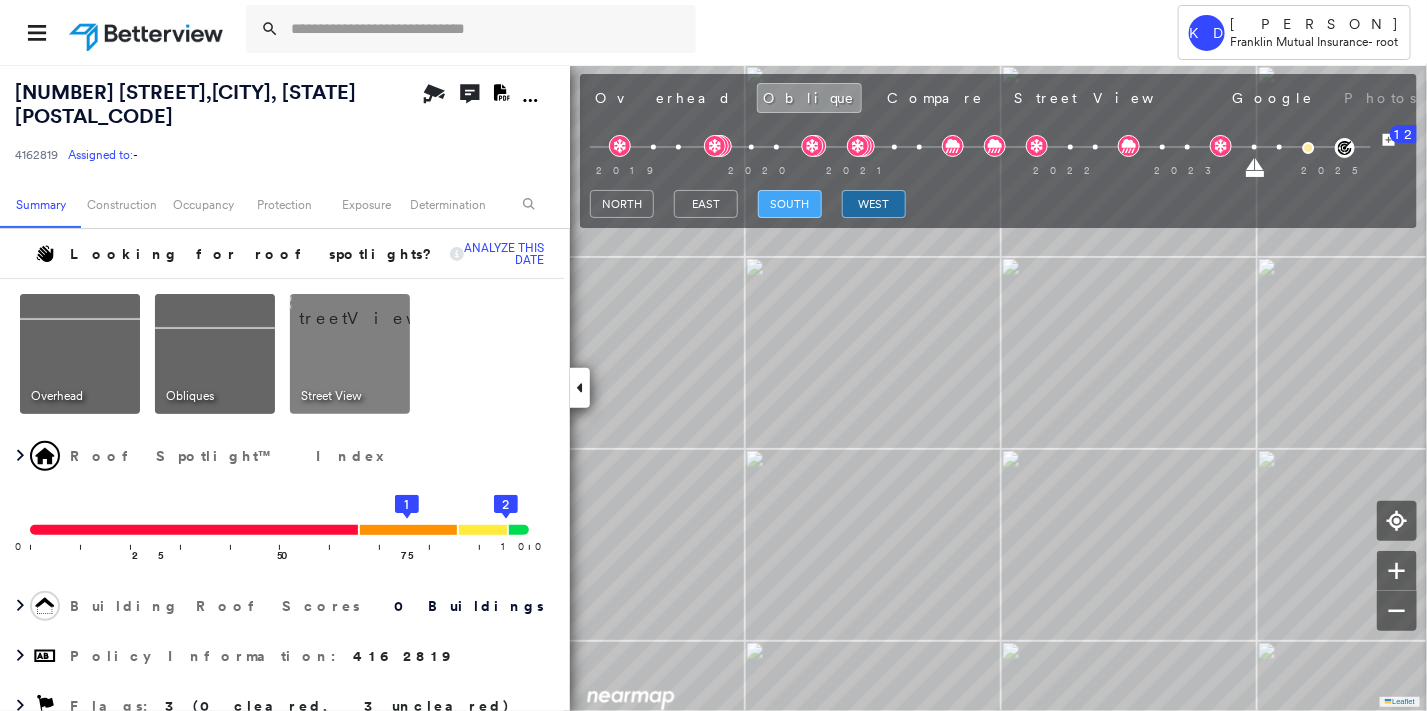 click on "south" at bounding box center (790, 204) 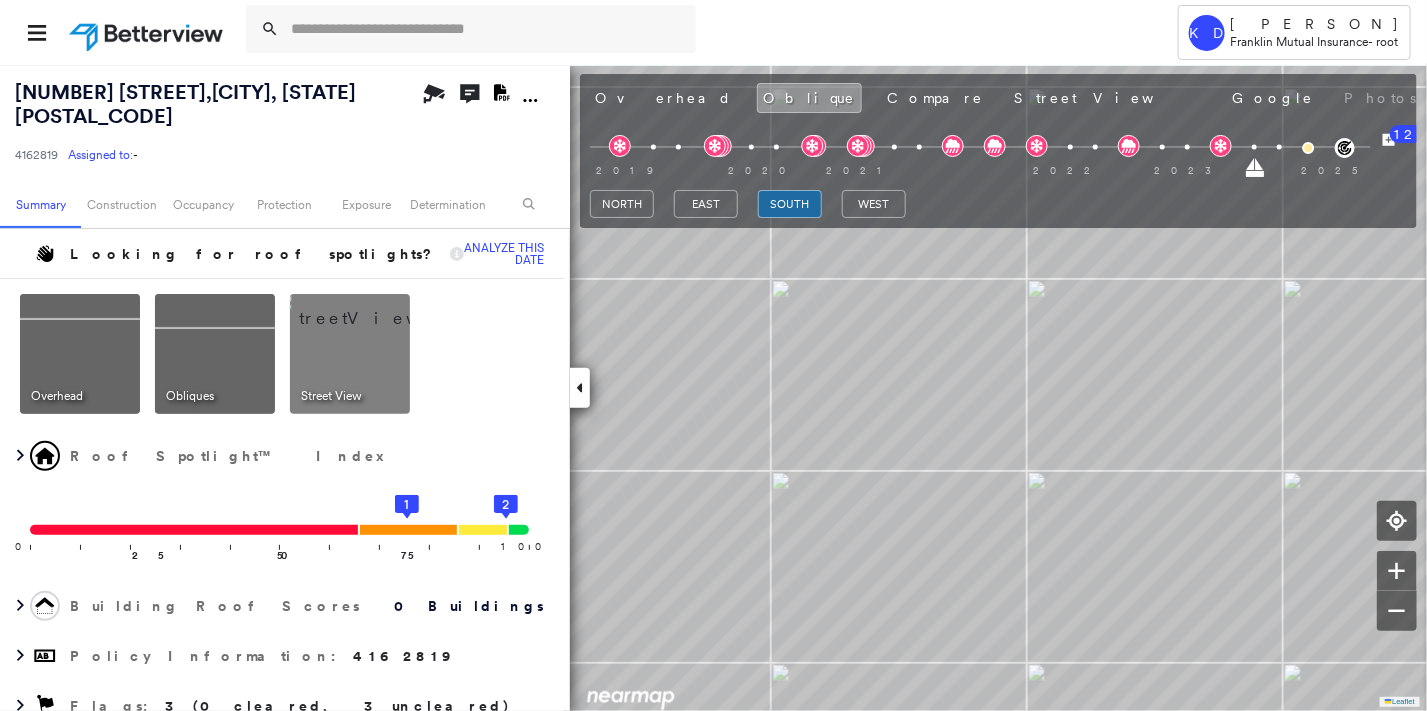 type 